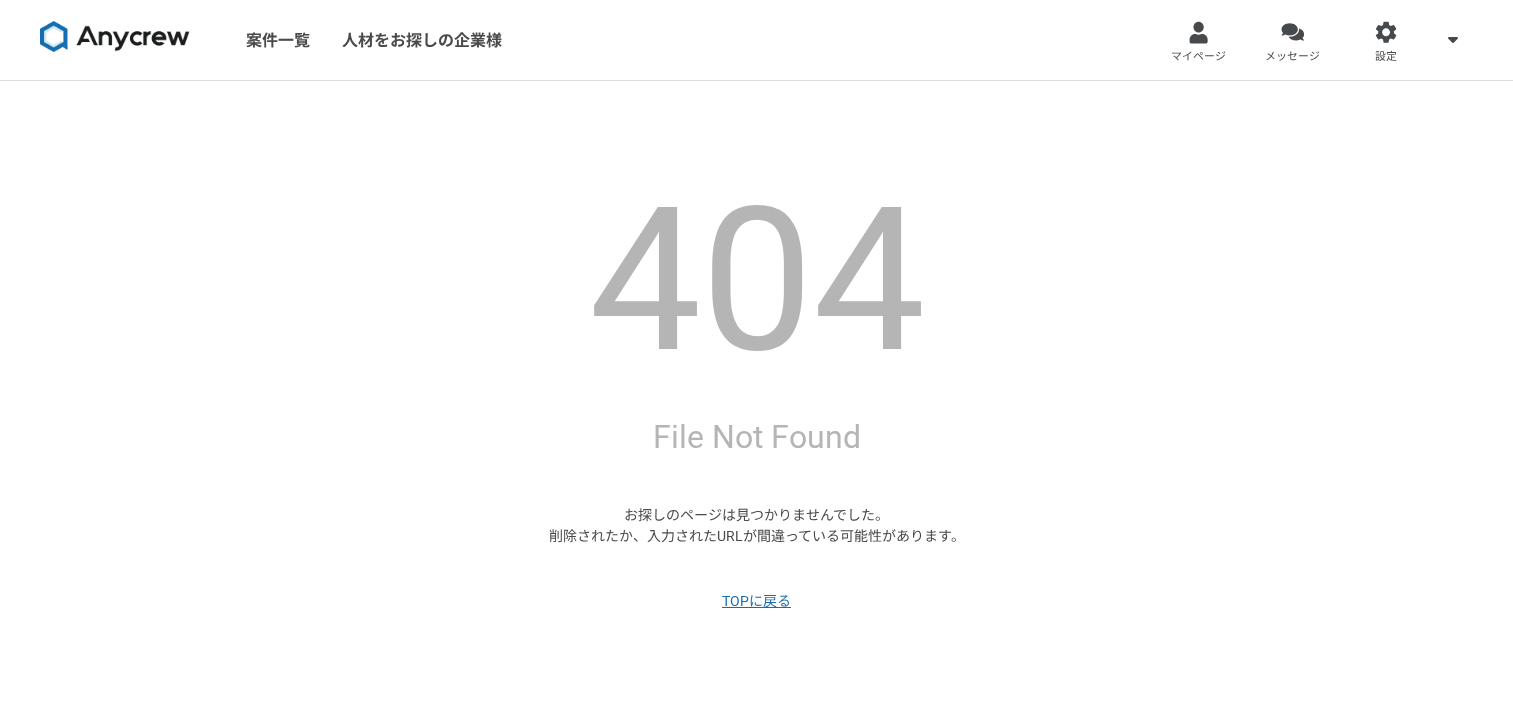 scroll, scrollTop: 0, scrollLeft: 0, axis: both 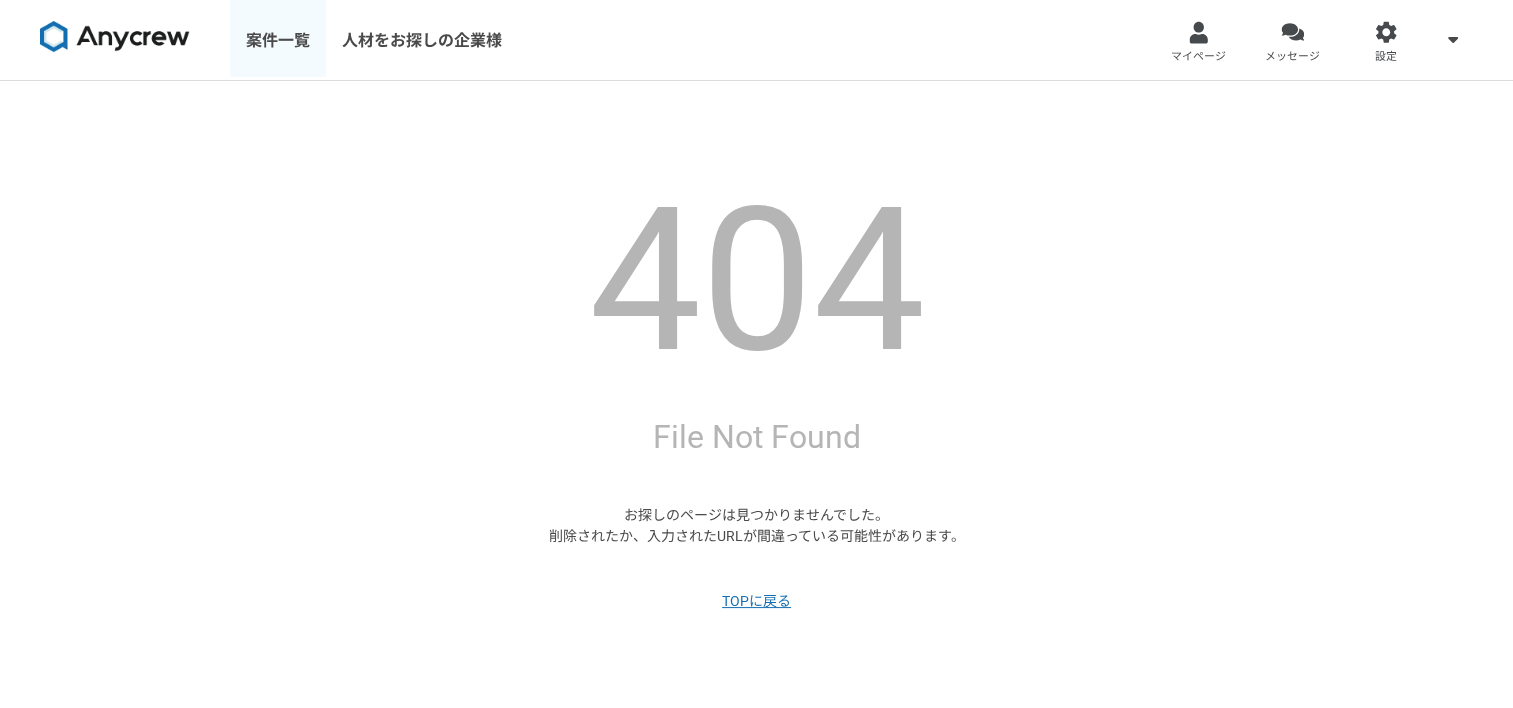 click on "案件一覧" at bounding box center [278, 40] 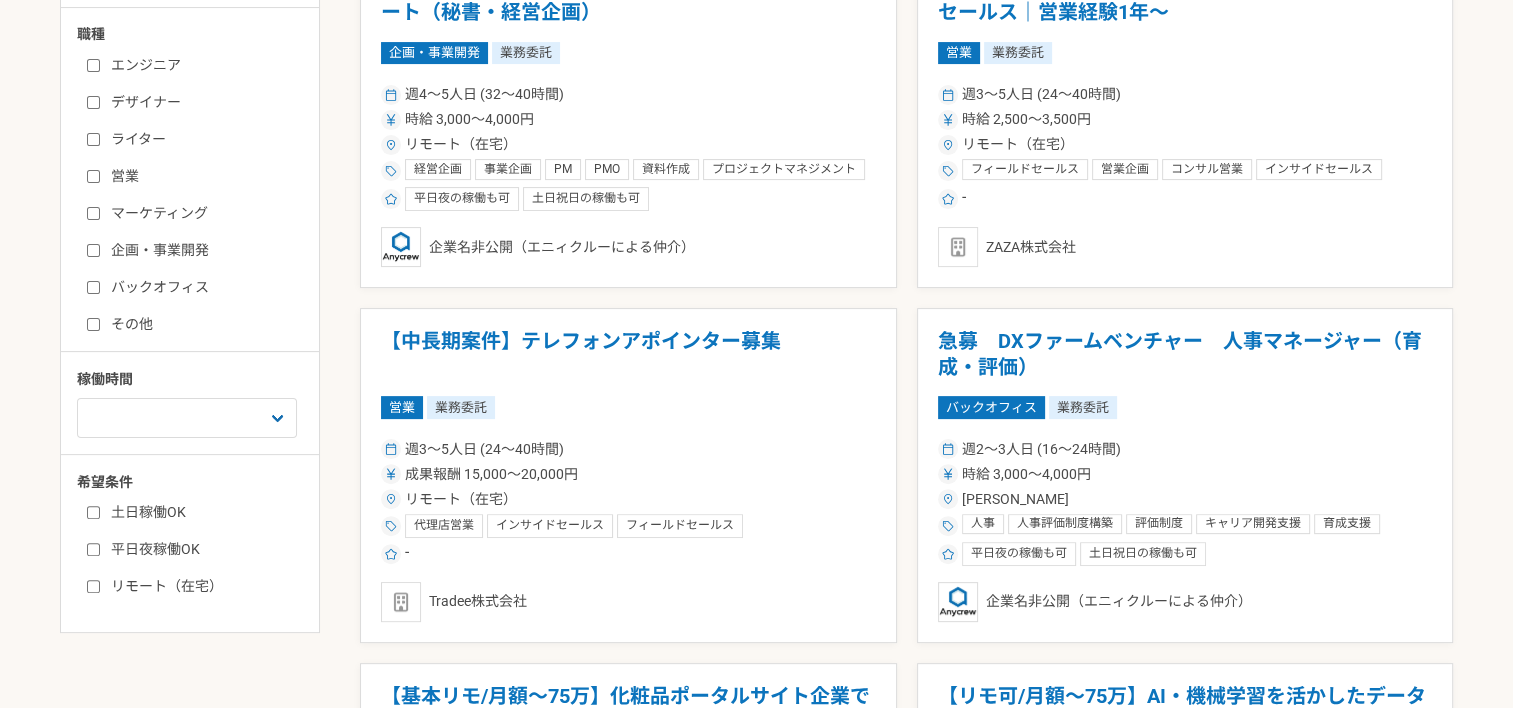 scroll, scrollTop: 0, scrollLeft: 0, axis: both 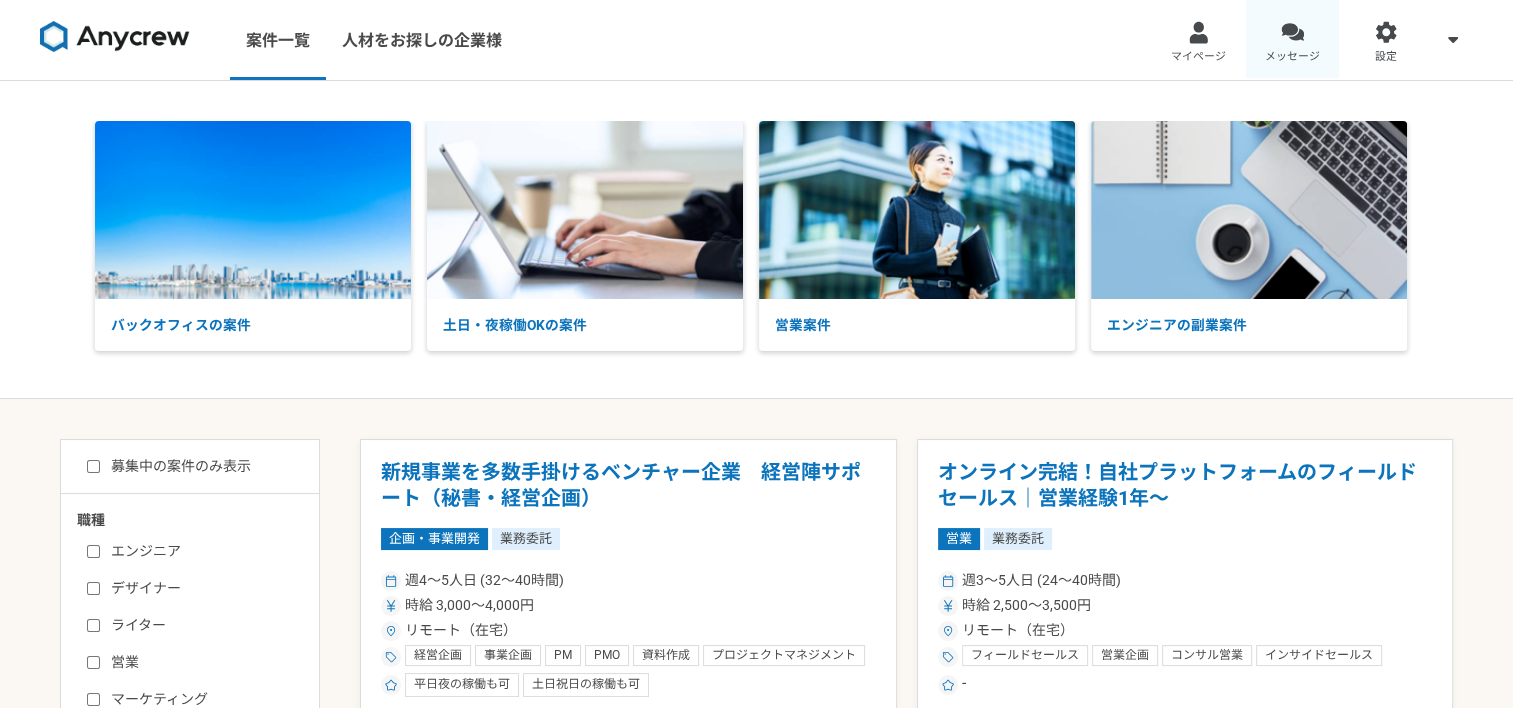 click at bounding box center (1292, 32) 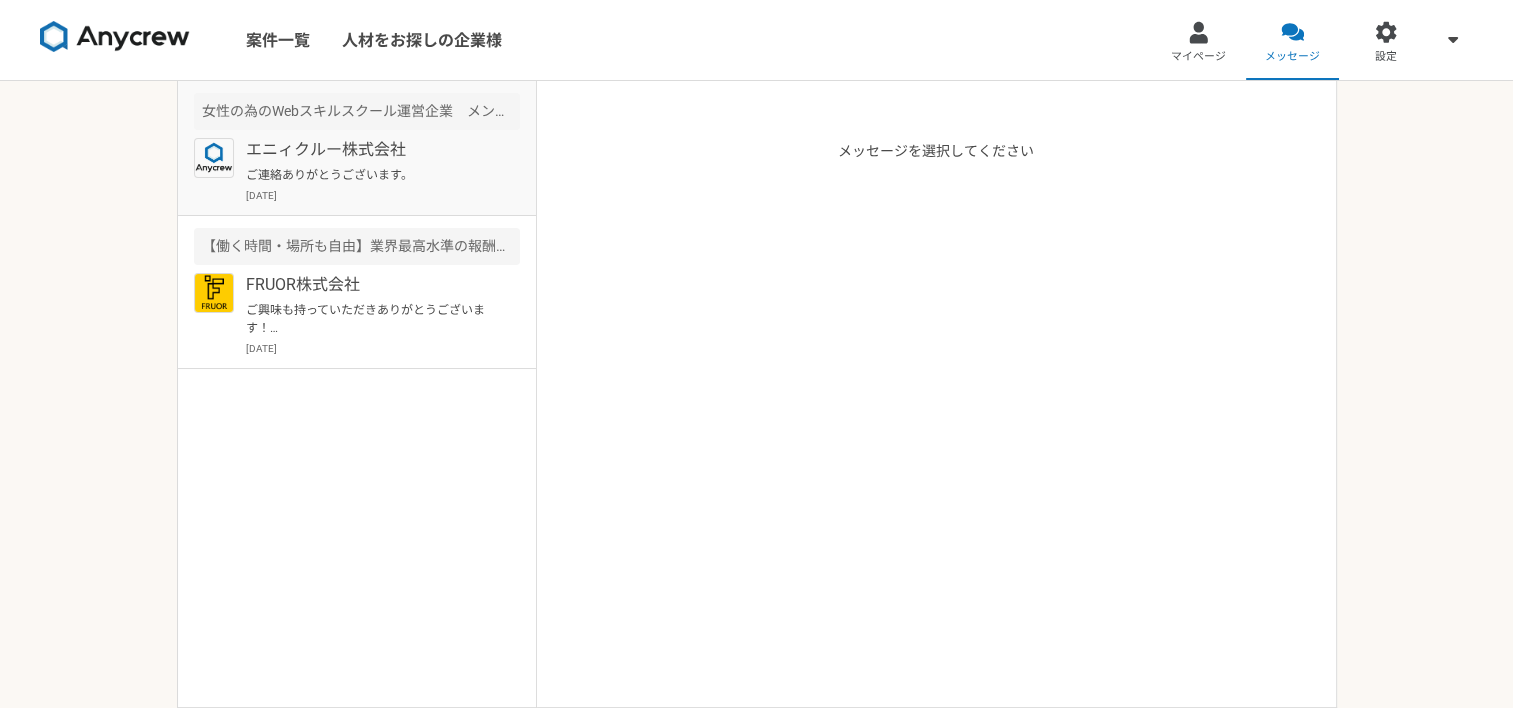 click on "エニィクルー株式会社" at bounding box center [369, 150] 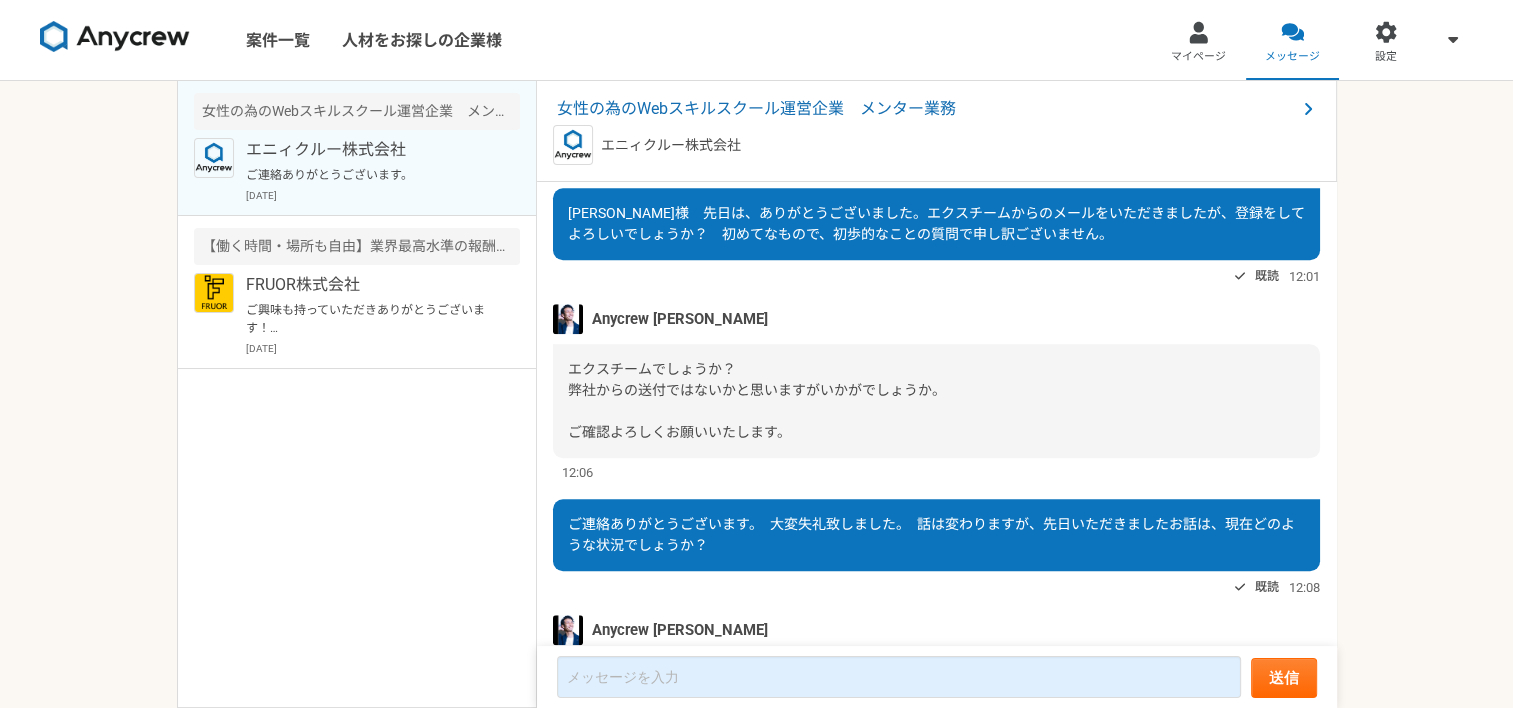 scroll, scrollTop: 1687, scrollLeft: 0, axis: vertical 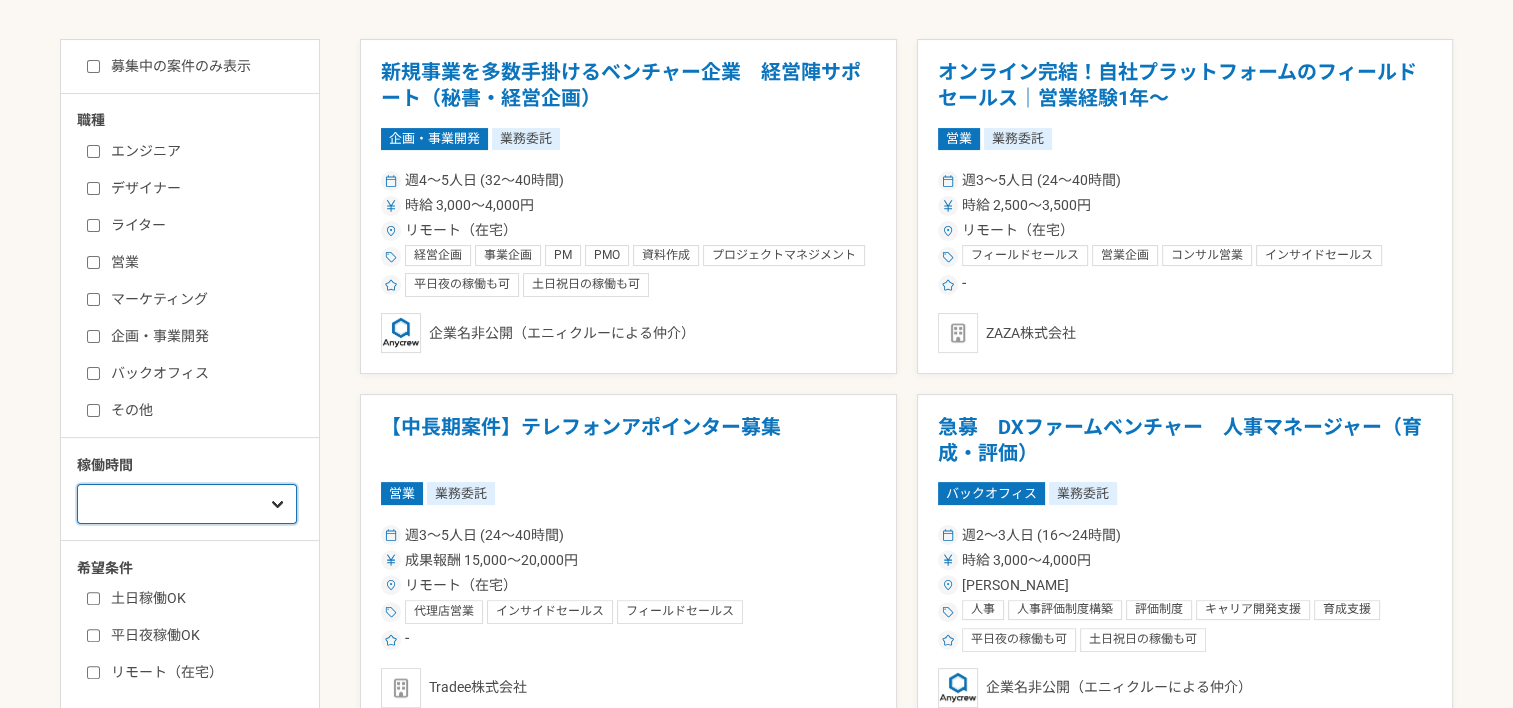 click on "週1人日（8時間）以下 週2人日（16時間）以下 週3人日（24時間）以下 週4人日（32時間）以下 週5人日（40時間）以下" at bounding box center [187, 504] 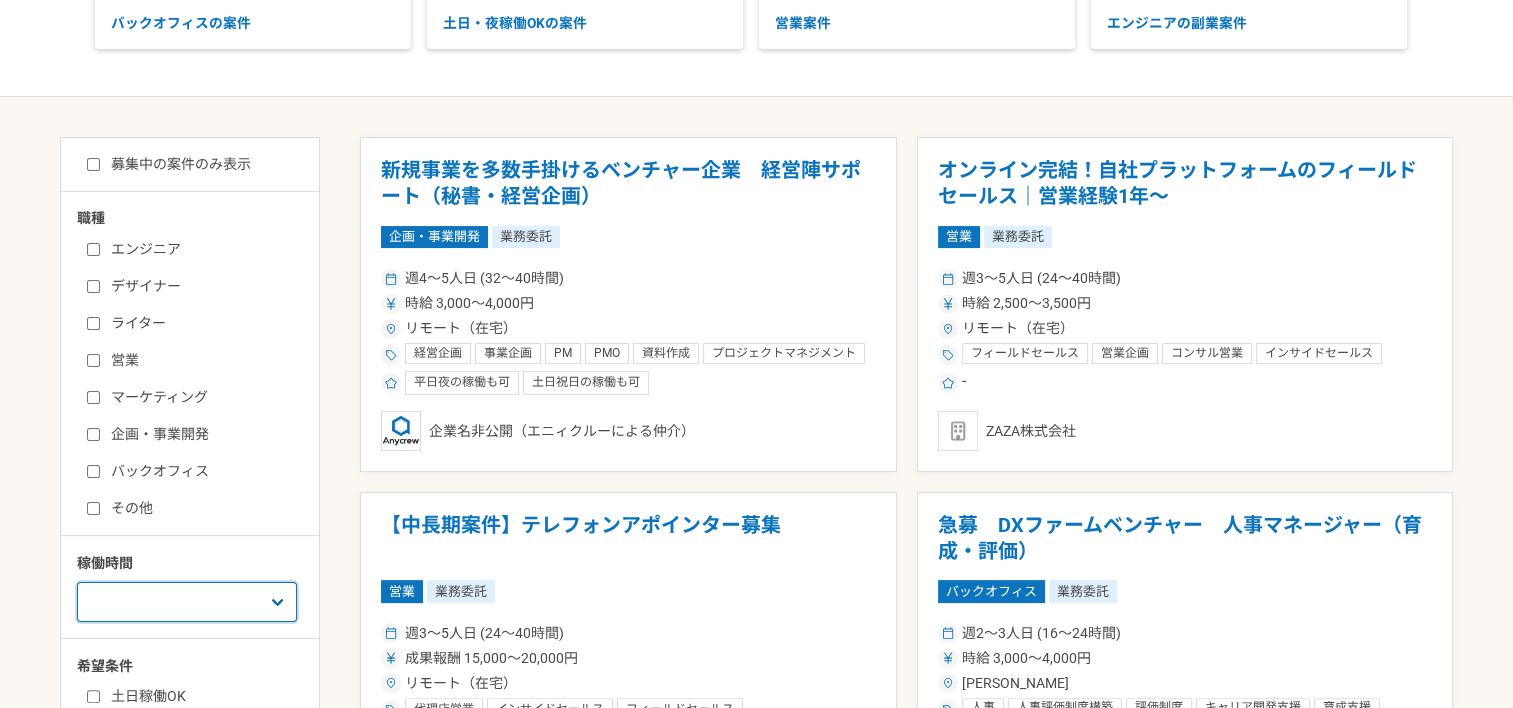 scroll, scrollTop: 300, scrollLeft: 0, axis: vertical 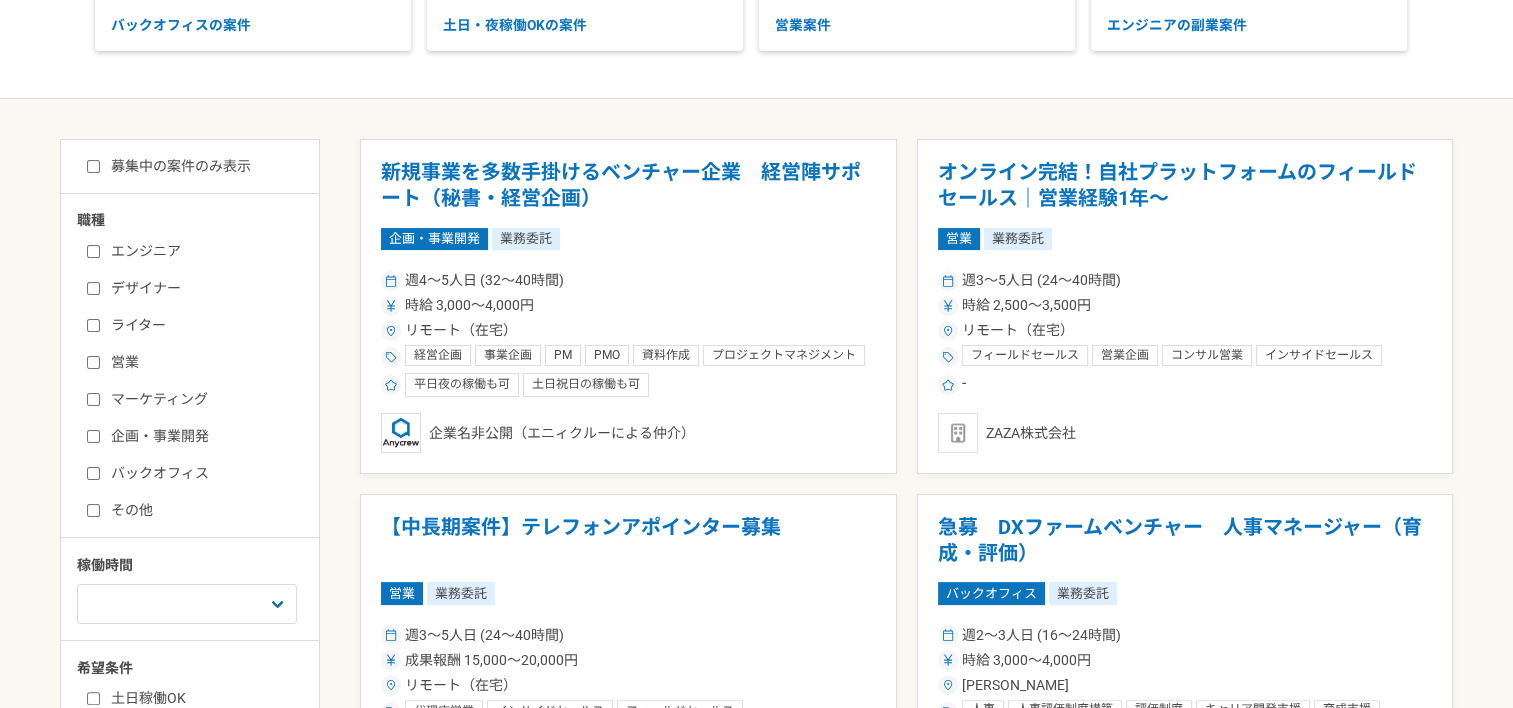 click on "募集中の案件のみ表示" at bounding box center [169, 166] 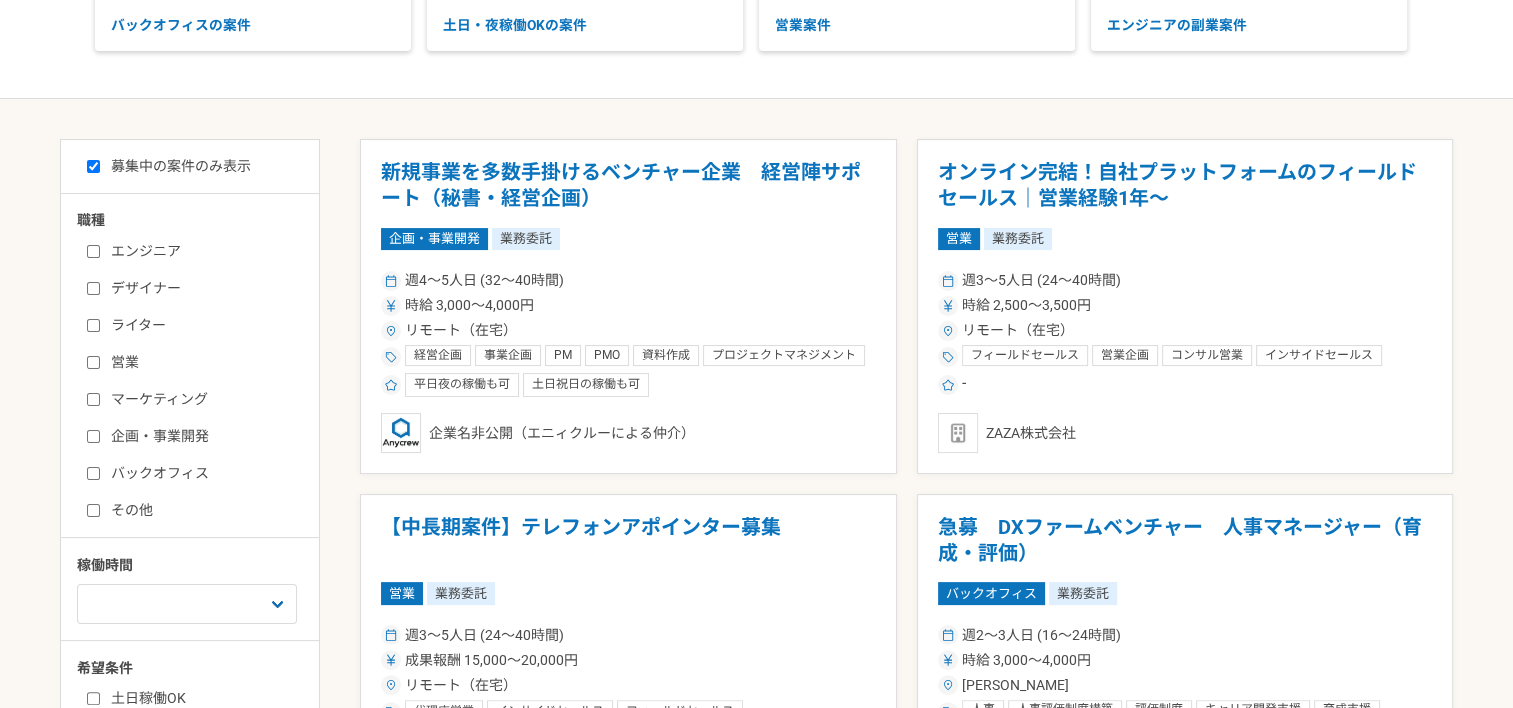 checkbox on "true" 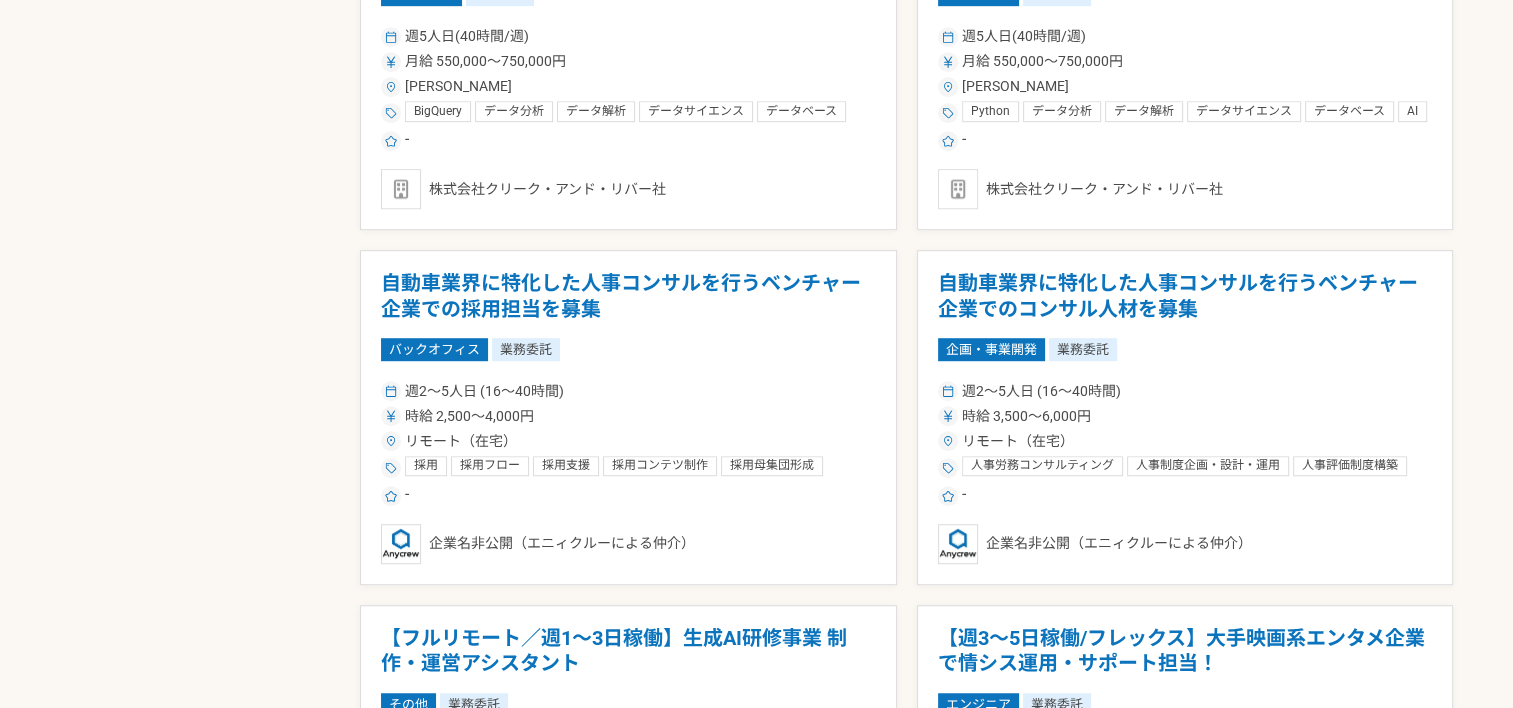 scroll, scrollTop: 1300, scrollLeft: 0, axis: vertical 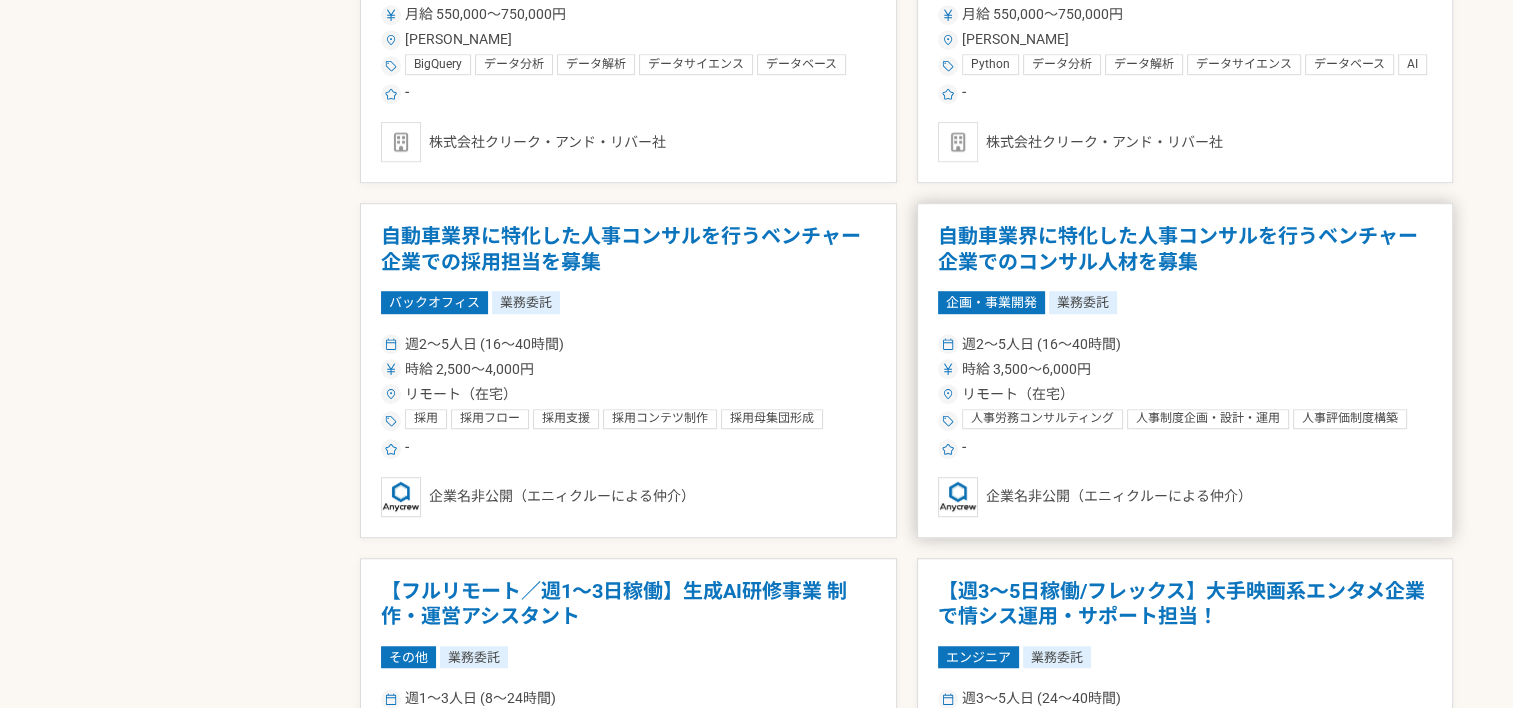 click on "自動車業界に特化した人事コンサルを行うベンチャー企業でのコンサル人材を募集" at bounding box center [1185, 249] 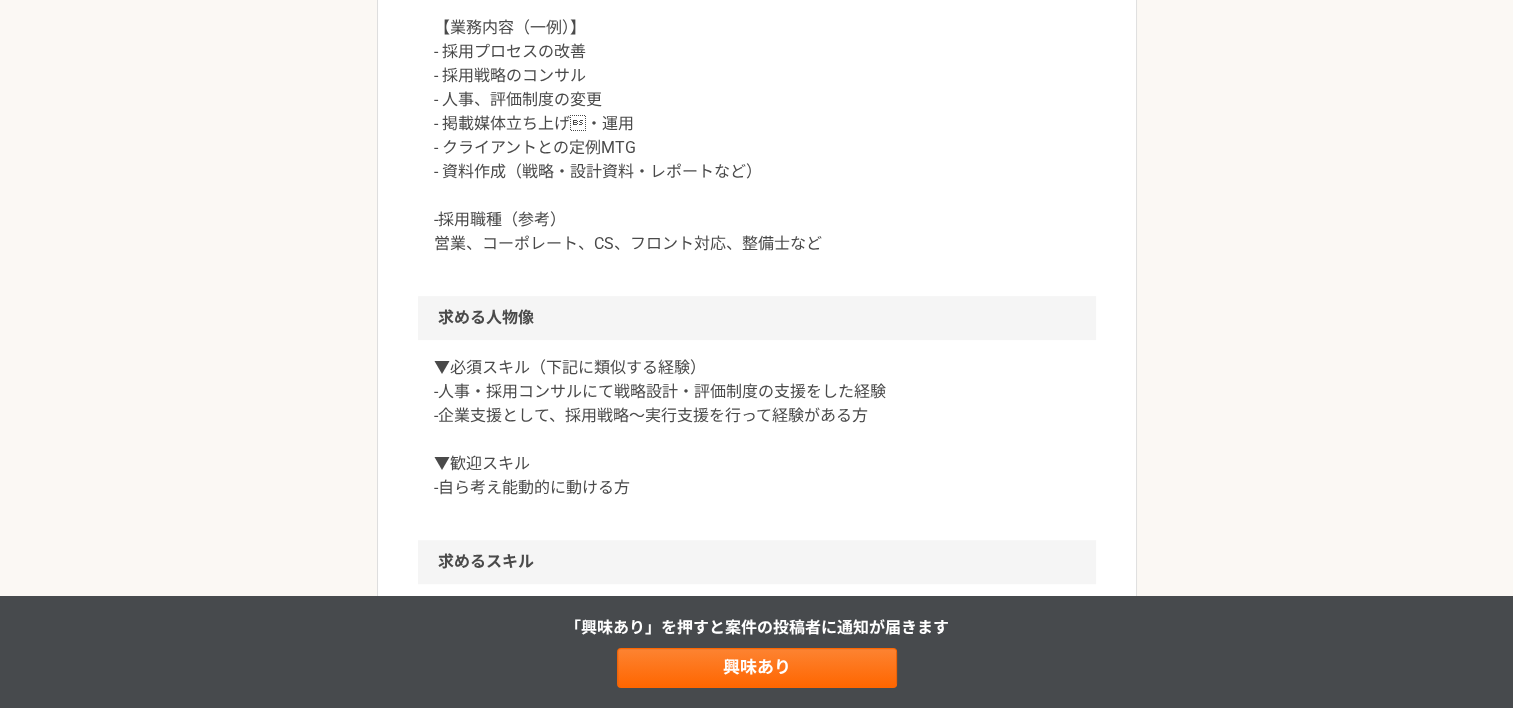 scroll, scrollTop: 1000, scrollLeft: 0, axis: vertical 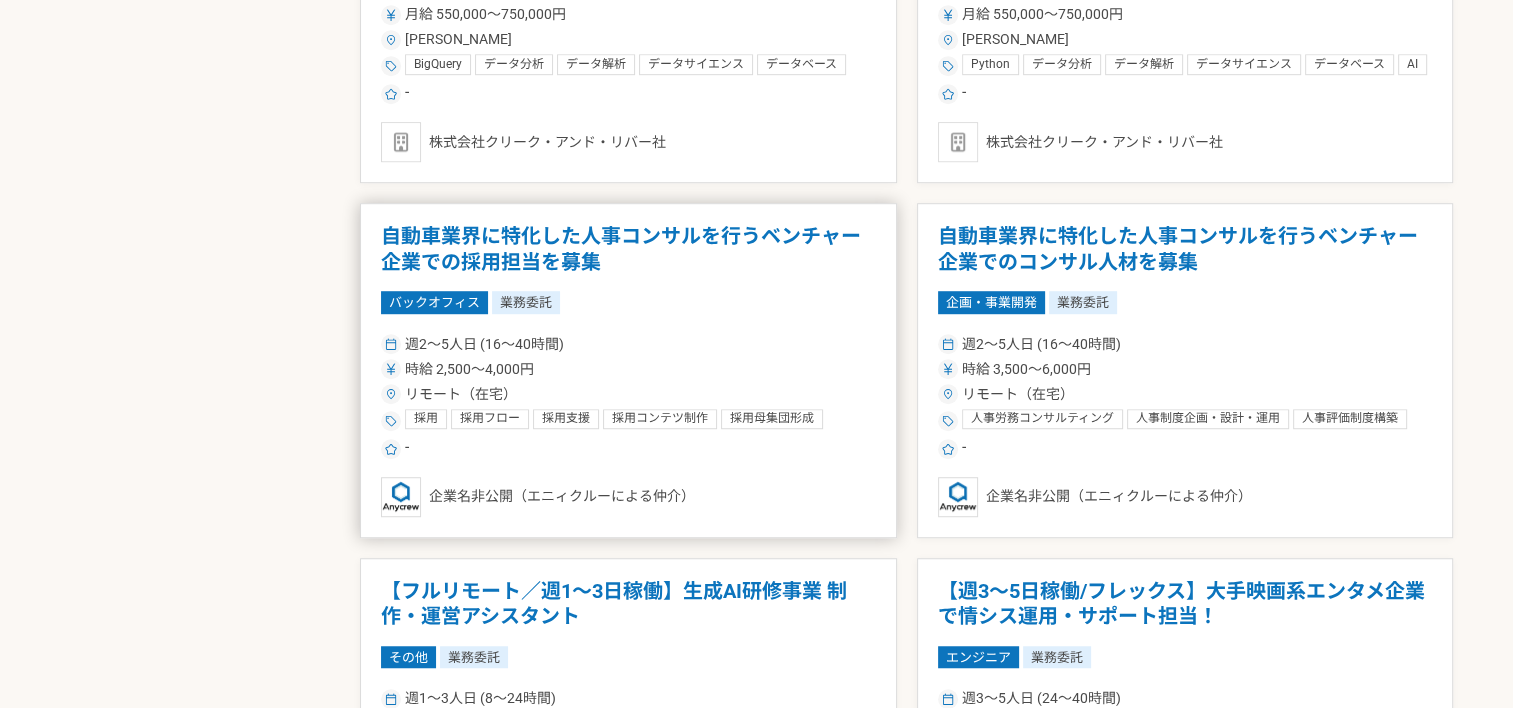 click on "自動車業界に特化した人事コンサルを行うベンチャー企業での採用担当を募集" at bounding box center (628, 249) 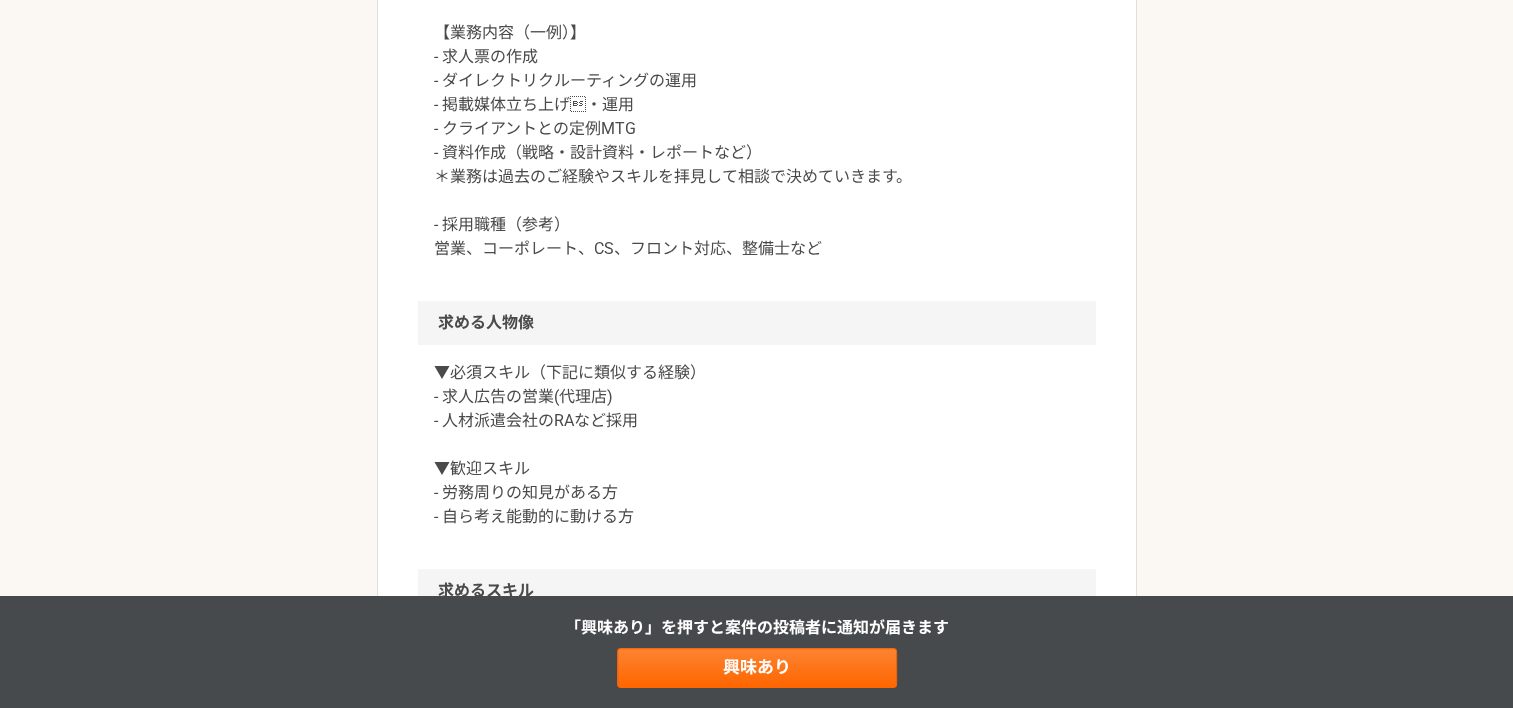 scroll, scrollTop: 1000, scrollLeft: 0, axis: vertical 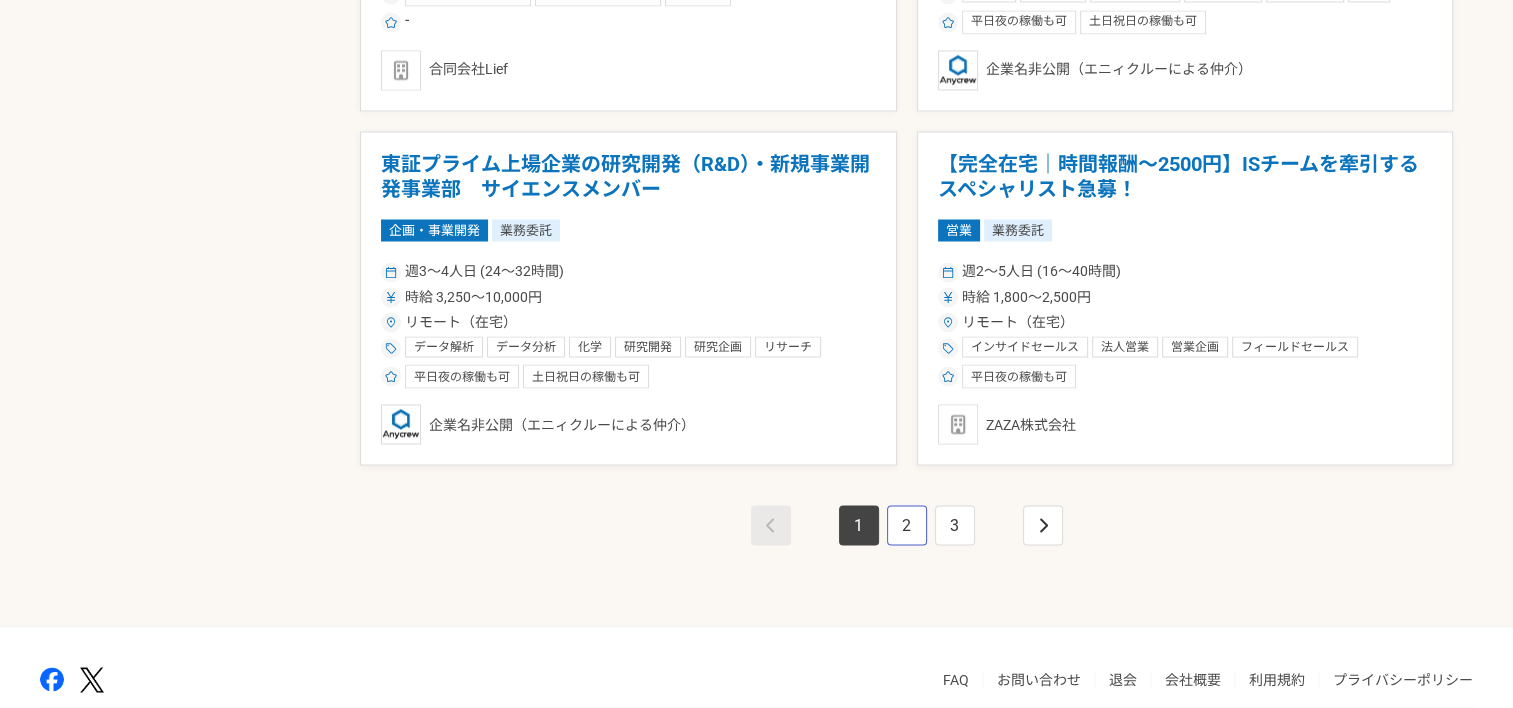 click on "2" at bounding box center [907, 525] 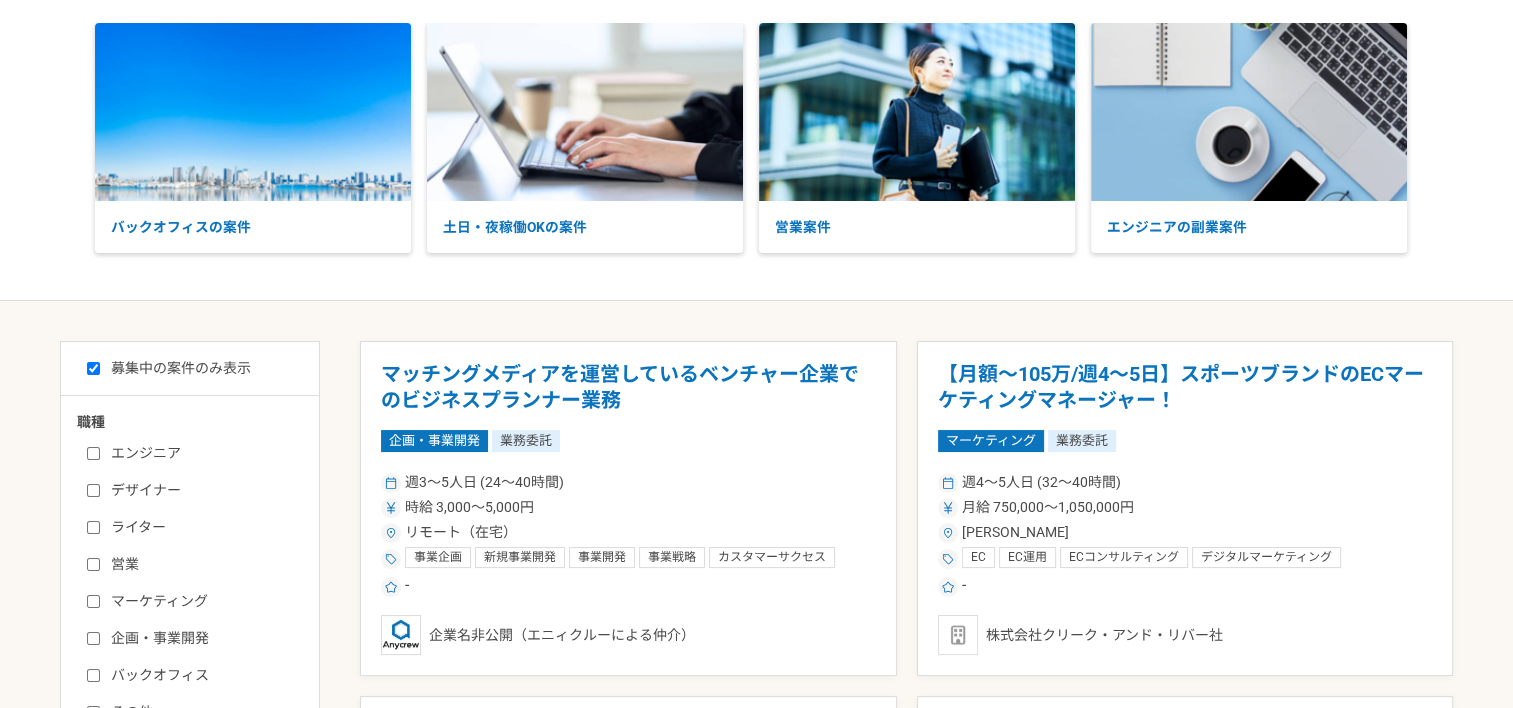 scroll, scrollTop: 100, scrollLeft: 0, axis: vertical 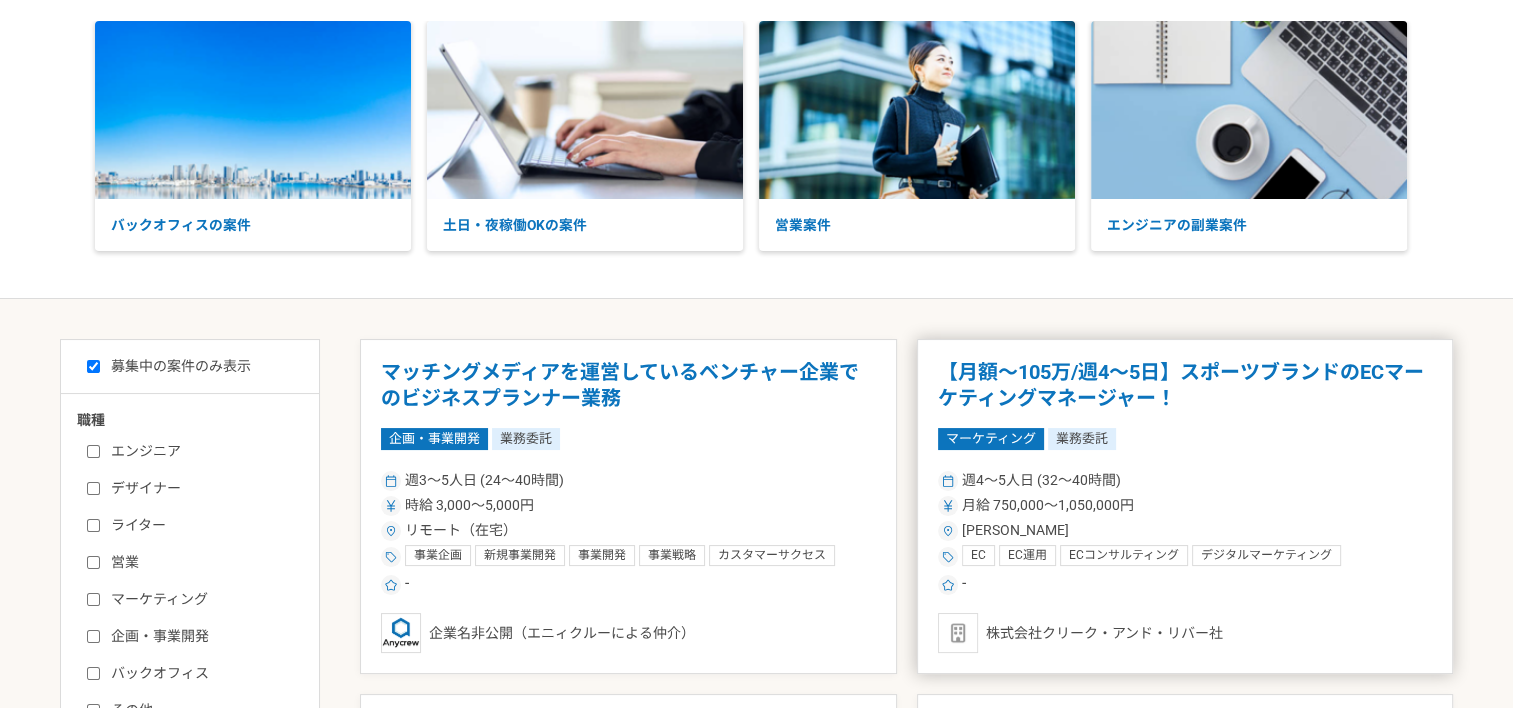 click on "【月額～105万/週4～5日】スポーツブランドのECマーケティングマネージャー！" at bounding box center [1185, 385] 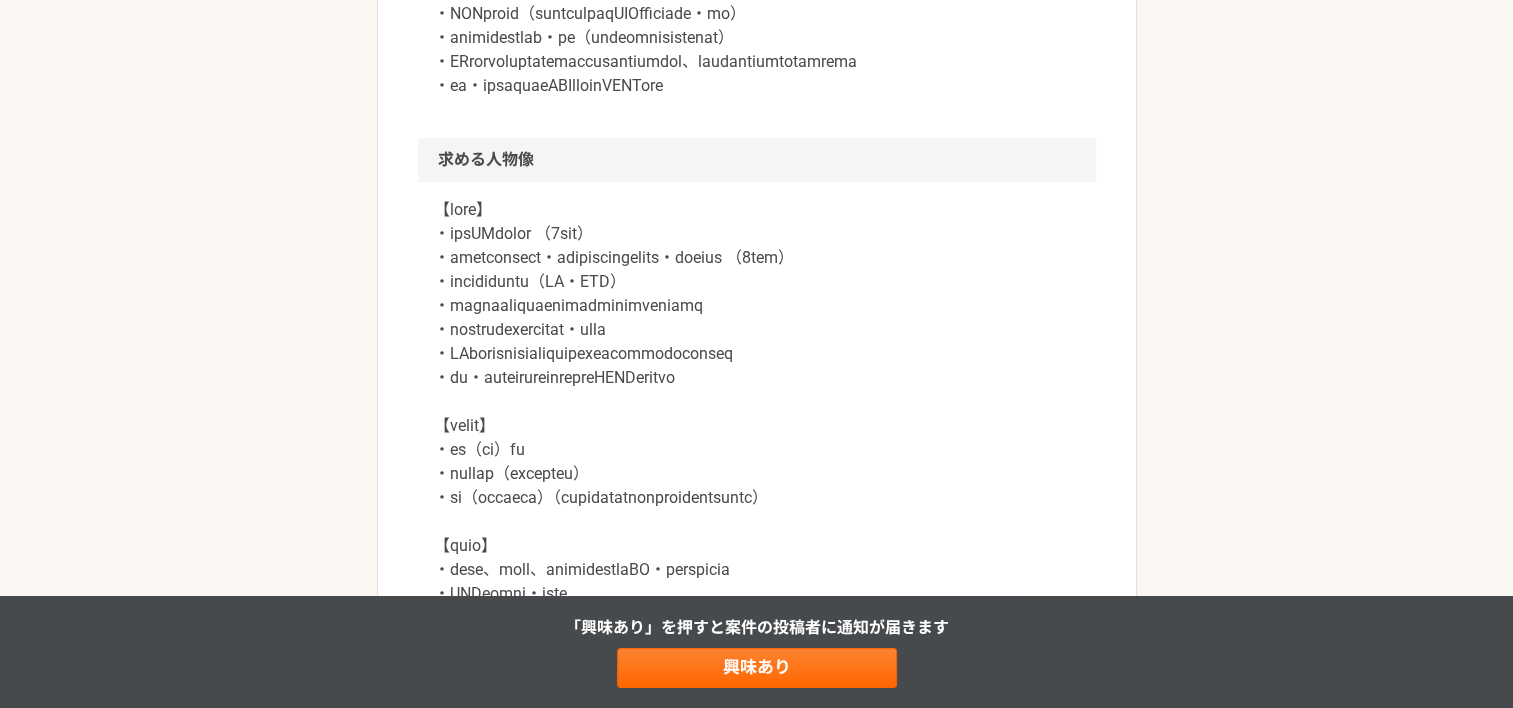 scroll, scrollTop: 1200, scrollLeft: 0, axis: vertical 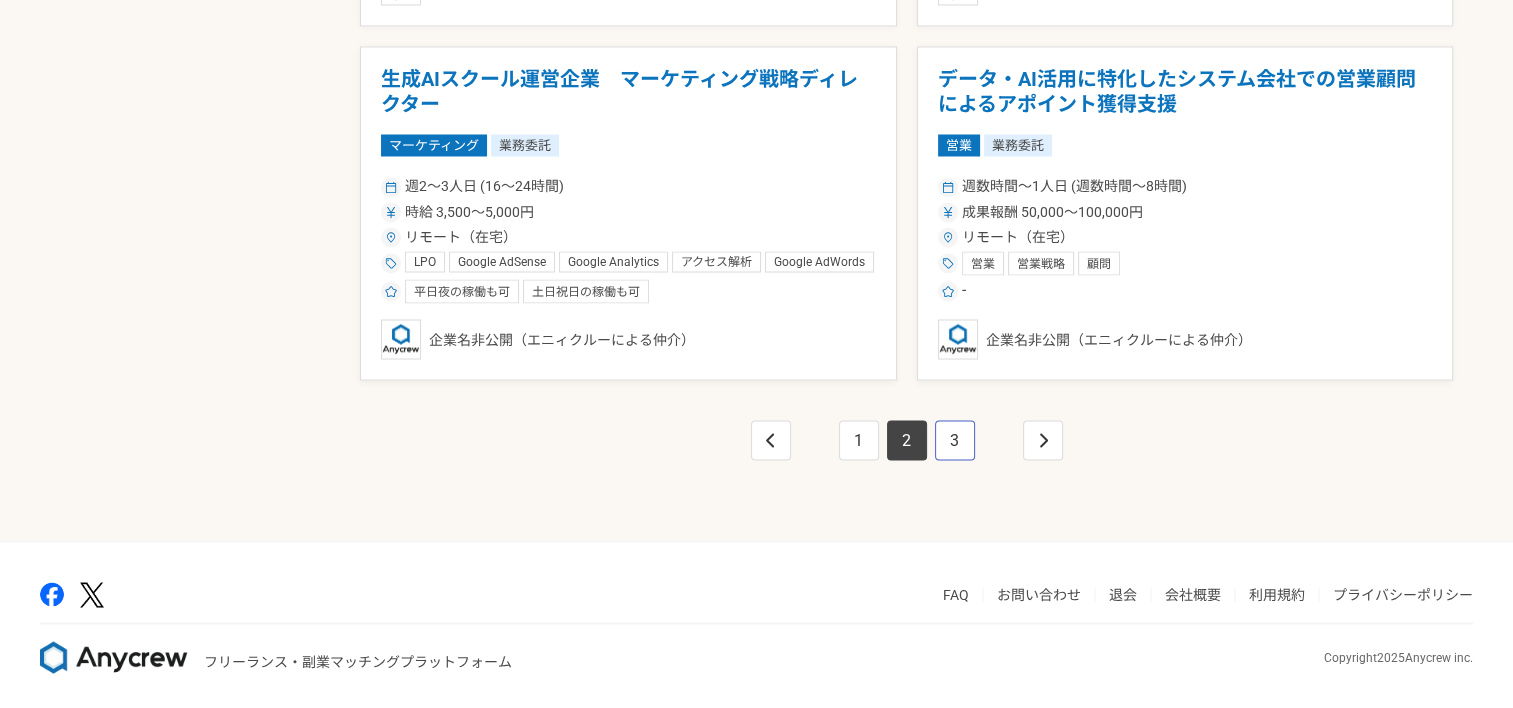 click on "3" at bounding box center [955, 440] 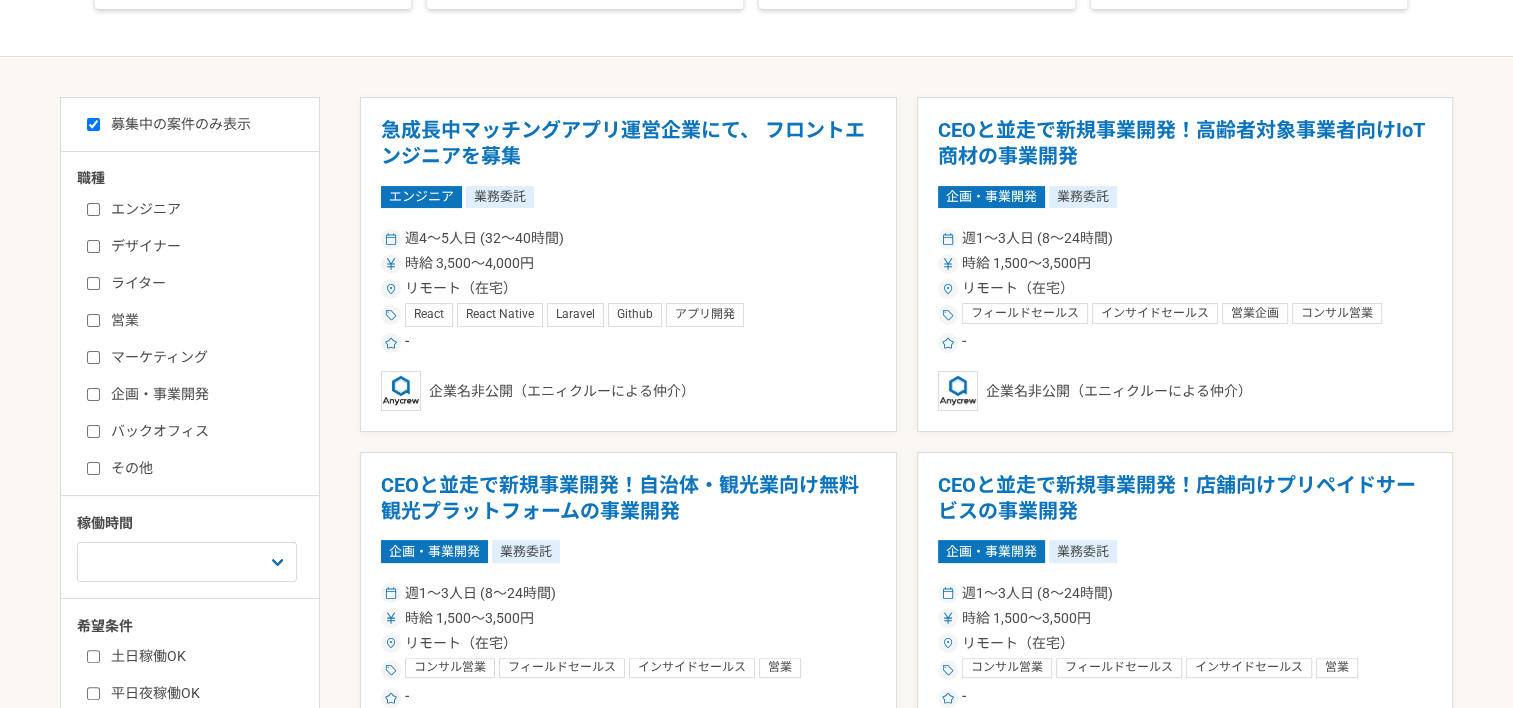 scroll, scrollTop: 0, scrollLeft: 0, axis: both 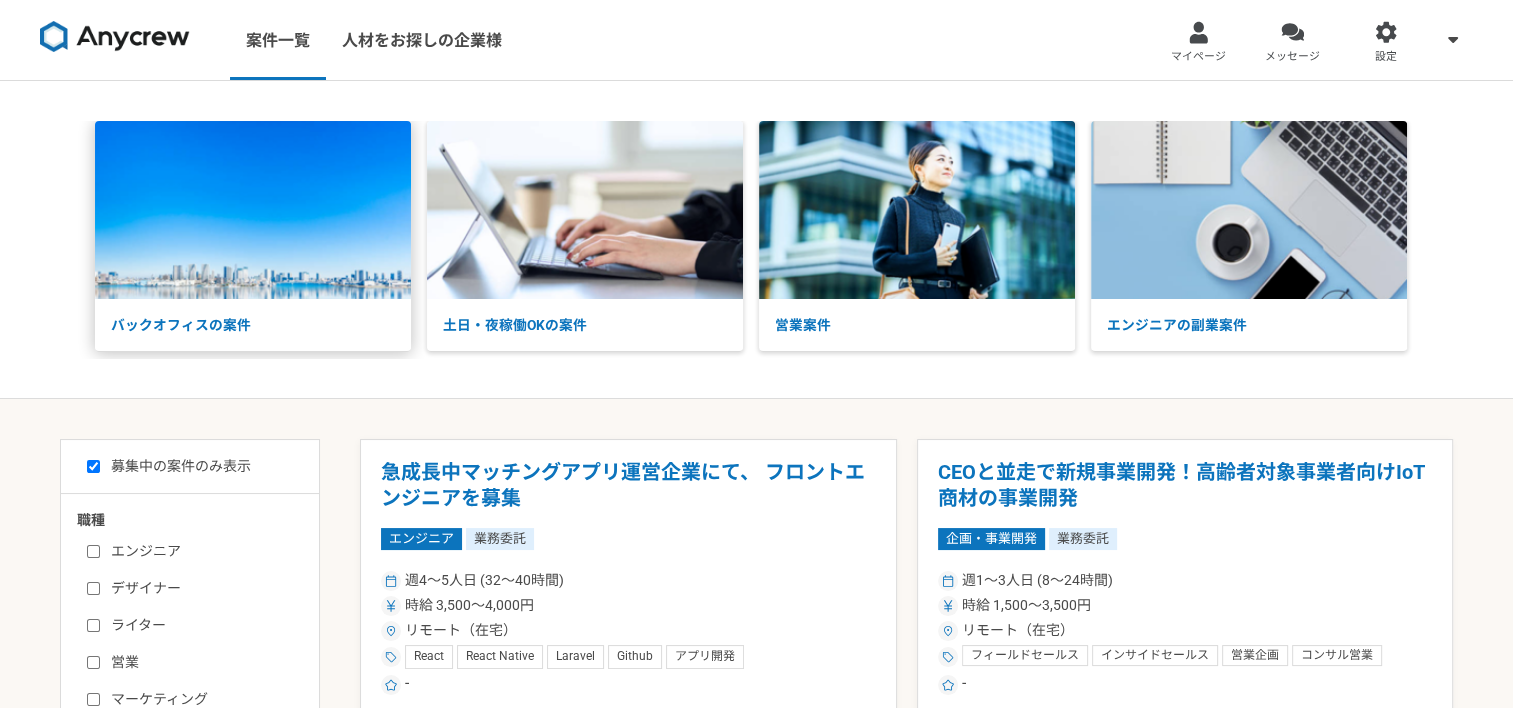click at bounding box center (253, 210) 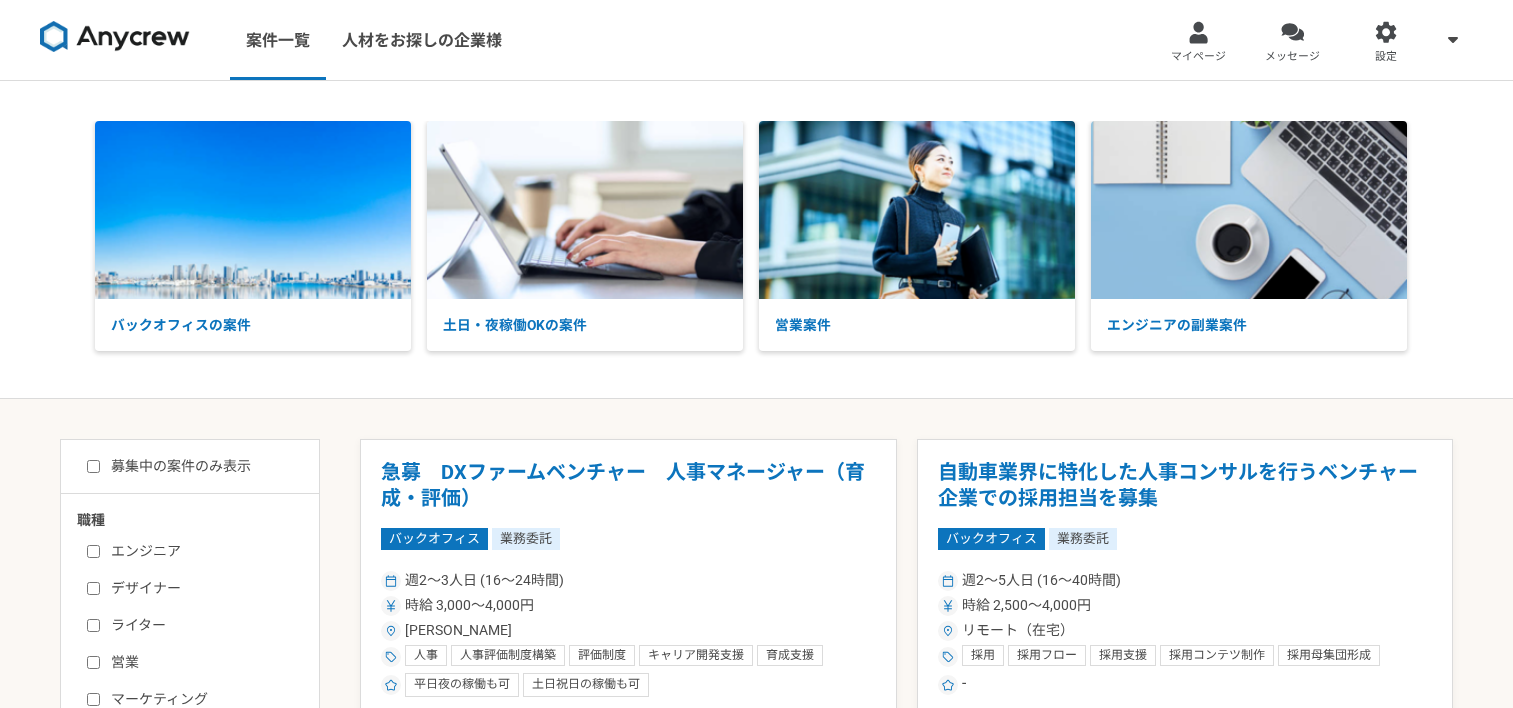 scroll, scrollTop: 0, scrollLeft: 0, axis: both 